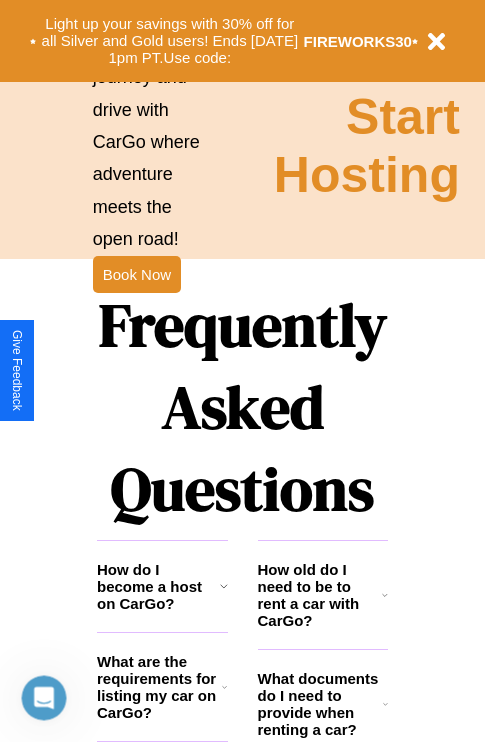 scroll, scrollTop: 2423, scrollLeft: 0, axis: vertical 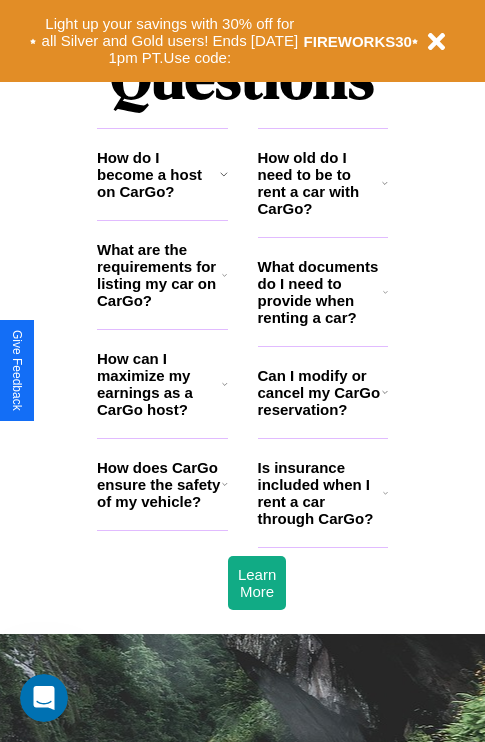 click on "Is insurance included when I rent a car through CarGo?" at bounding box center (320, 493) 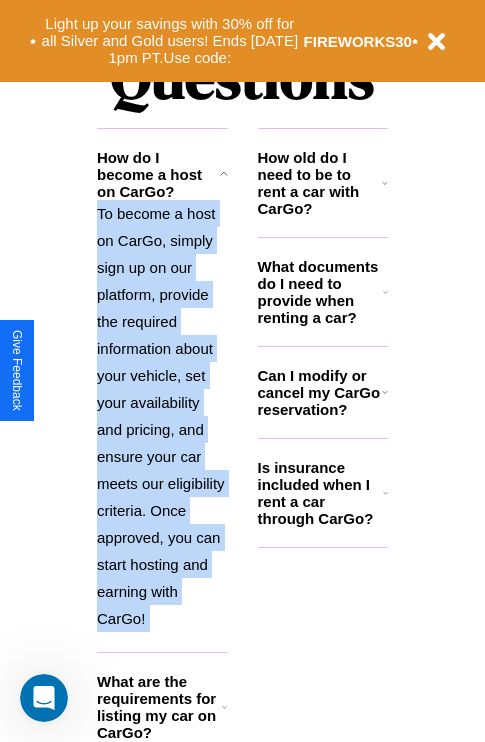 scroll, scrollTop: 2538, scrollLeft: 0, axis: vertical 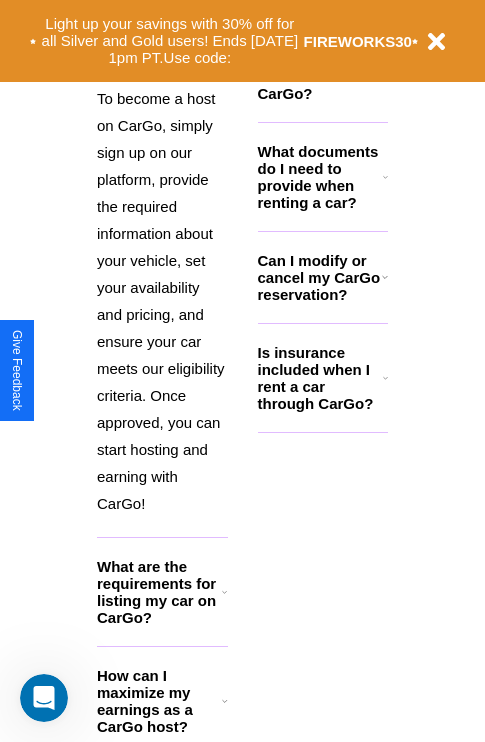 click 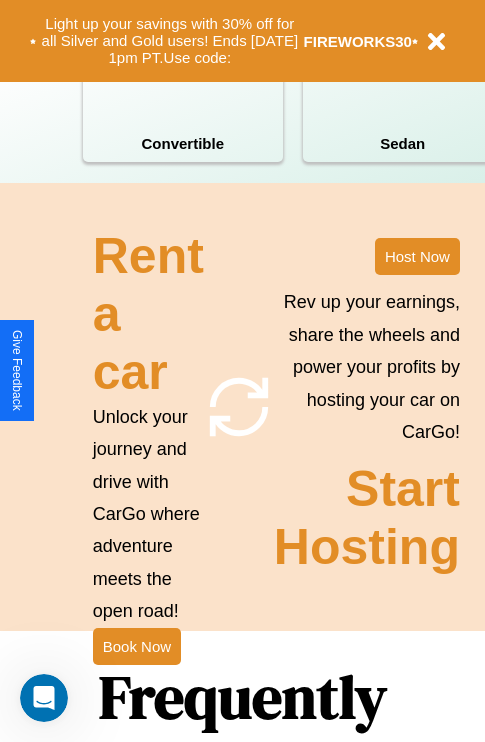 scroll, scrollTop: 1558, scrollLeft: 0, axis: vertical 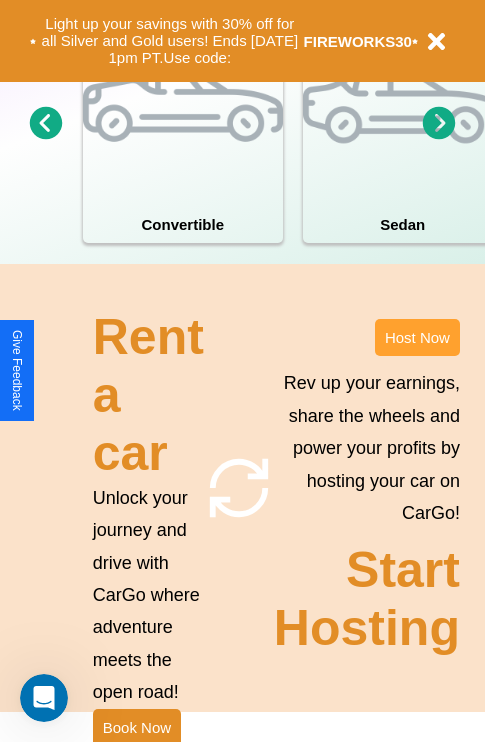 click on "Host Now" at bounding box center [417, 337] 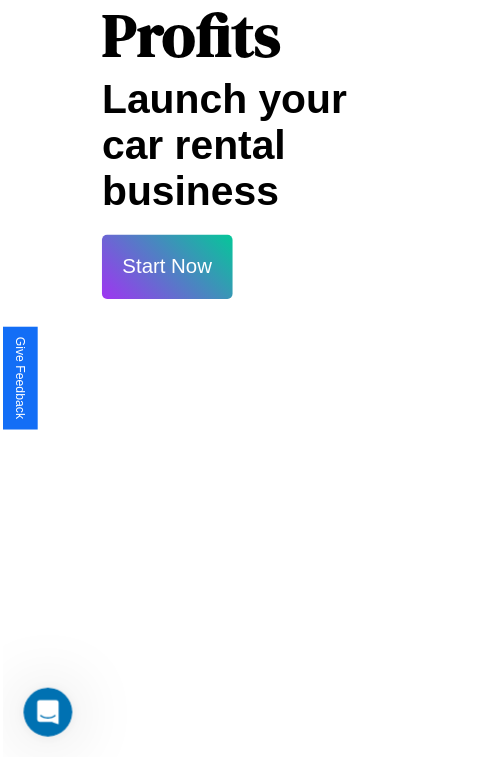 scroll, scrollTop: 35, scrollLeft: 0, axis: vertical 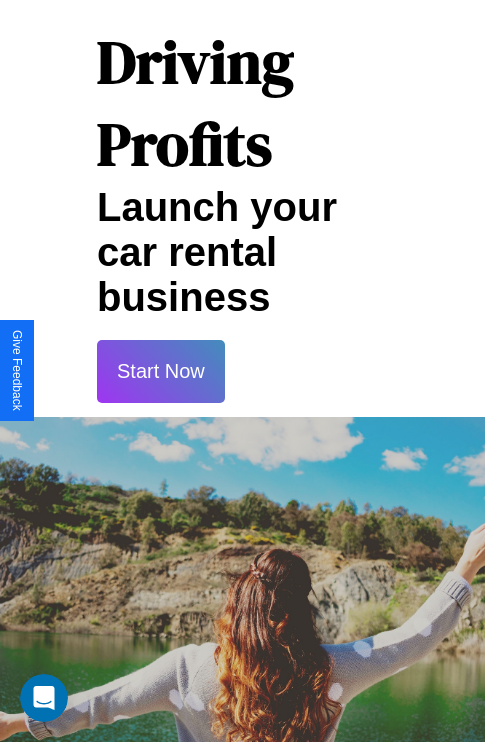 click on "Start Now" at bounding box center (161, 371) 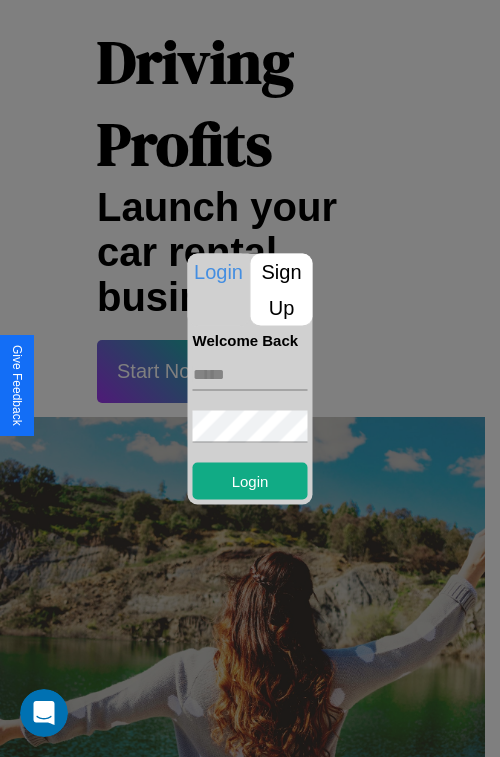 click at bounding box center [250, 374] 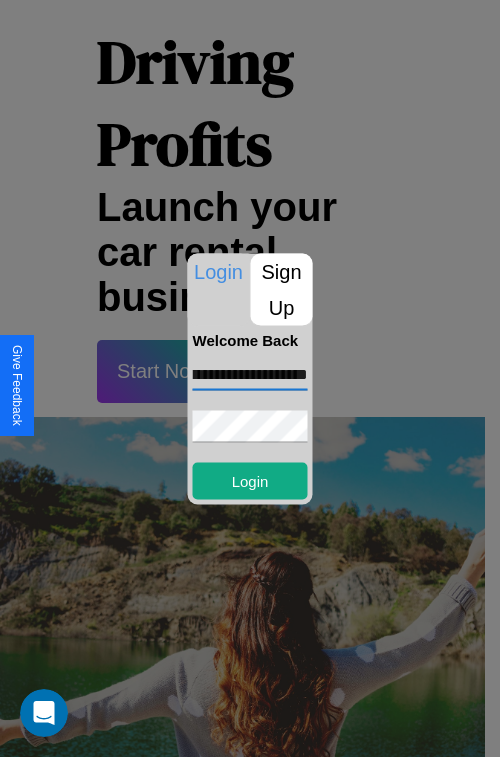 scroll, scrollTop: 0, scrollLeft: 59, axis: horizontal 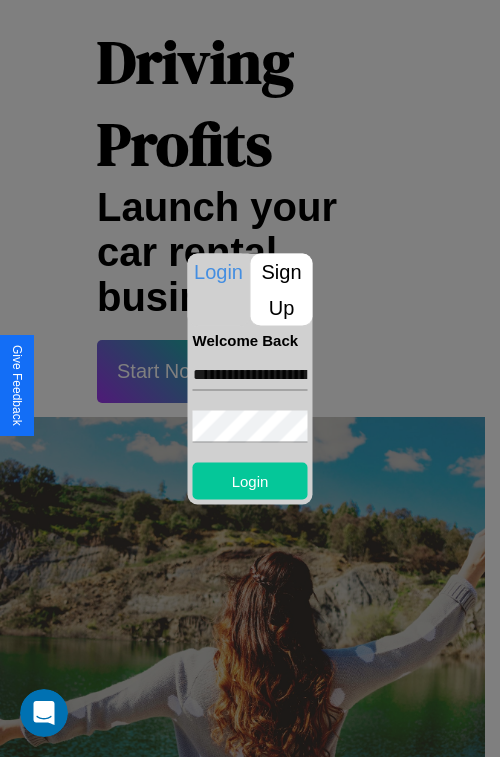 click on "Login" at bounding box center (250, 480) 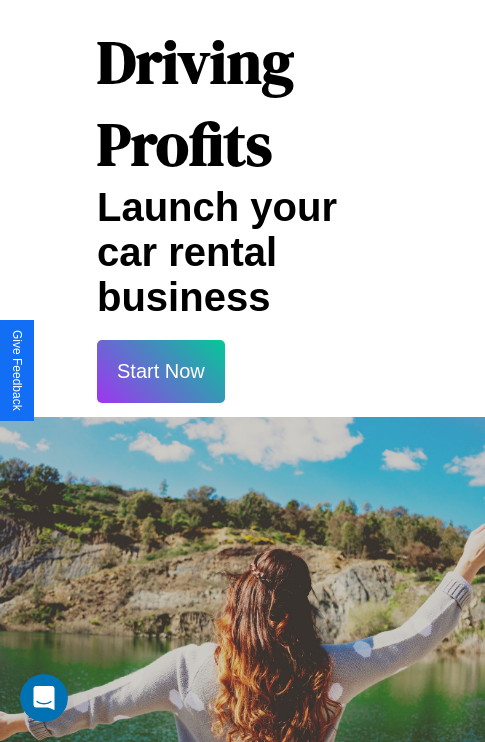 scroll, scrollTop: 37, scrollLeft: 0, axis: vertical 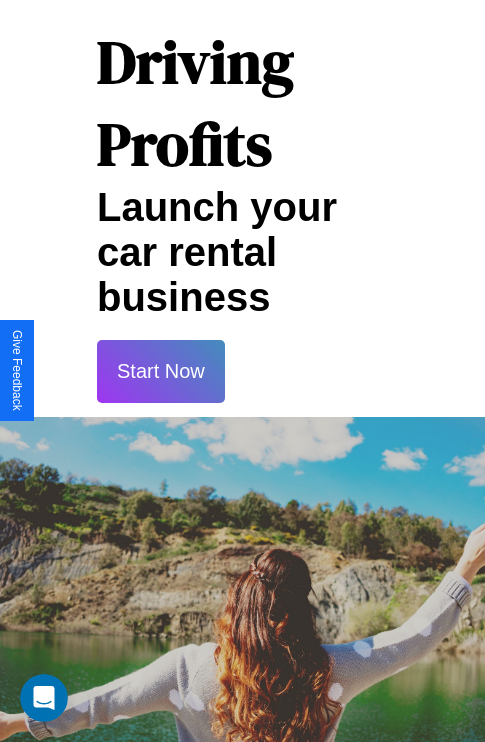 click on "Start Now" at bounding box center [161, 371] 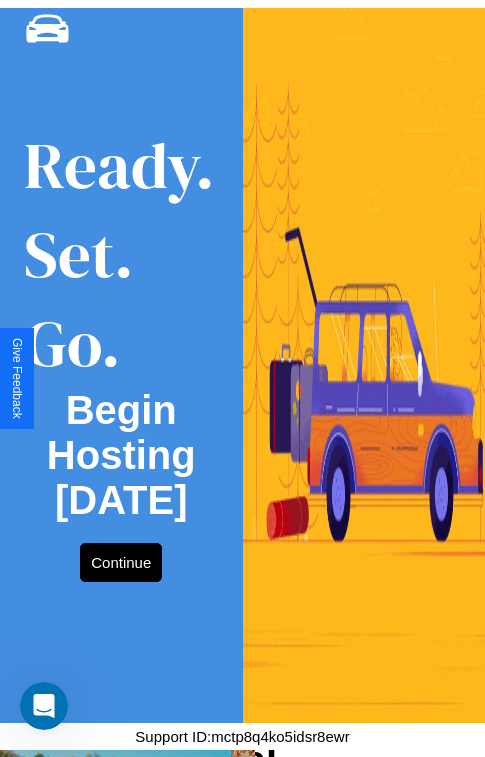 scroll, scrollTop: 0, scrollLeft: 0, axis: both 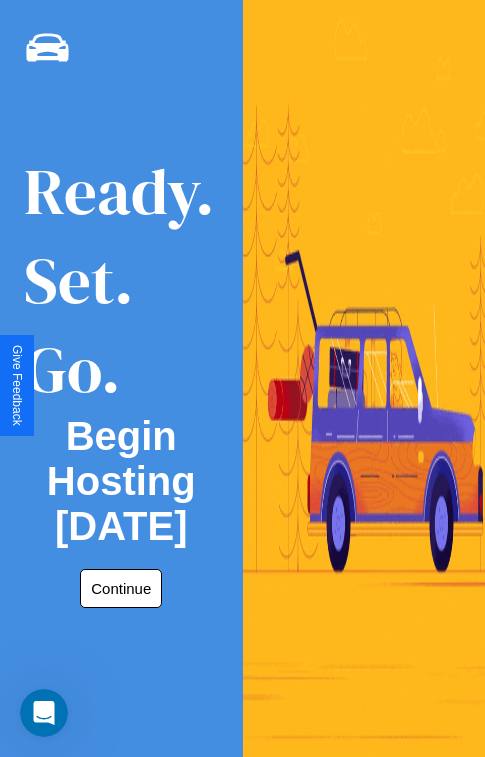 click on "Continue" at bounding box center (121, 588) 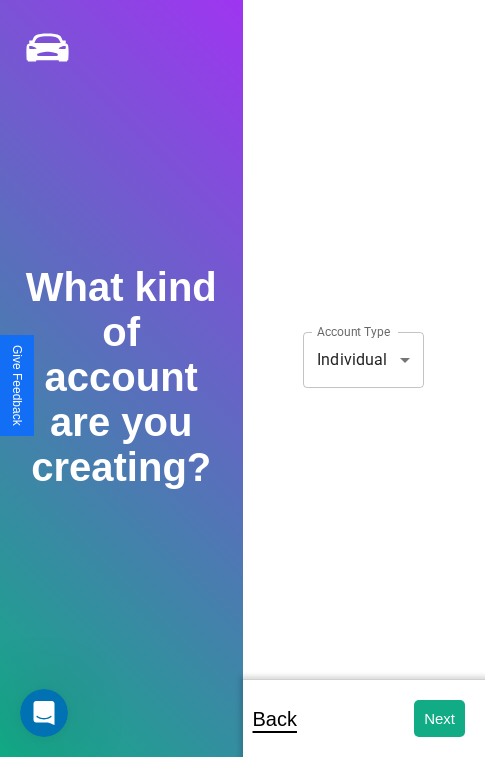 click on "**********" at bounding box center (242, 392) 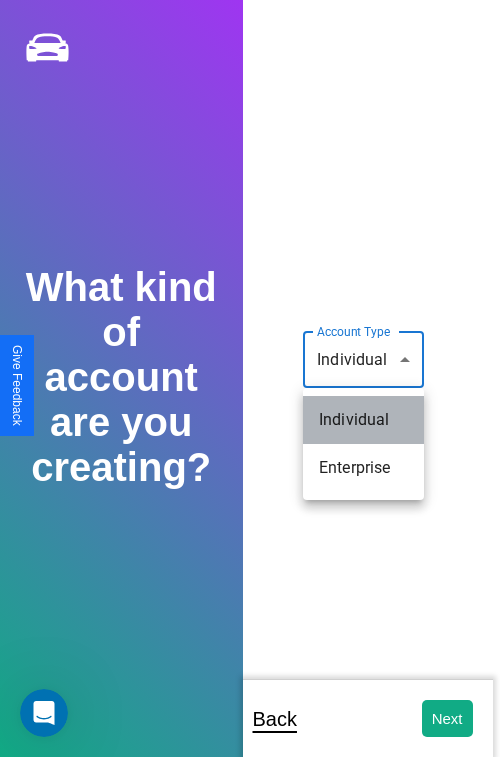 click on "Individual" at bounding box center [363, 420] 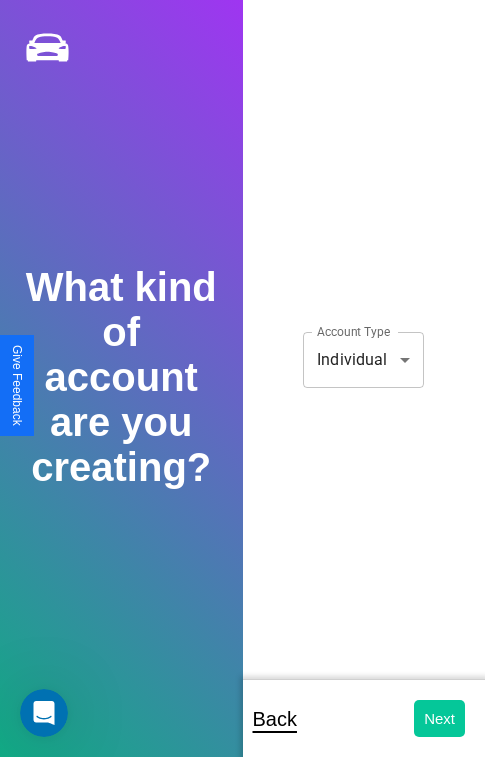 click on "Next" at bounding box center (439, 718) 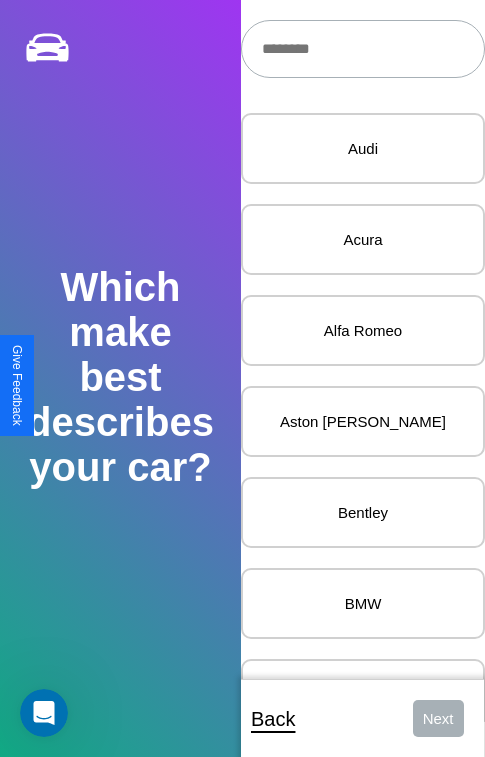 scroll, scrollTop: 27, scrollLeft: 0, axis: vertical 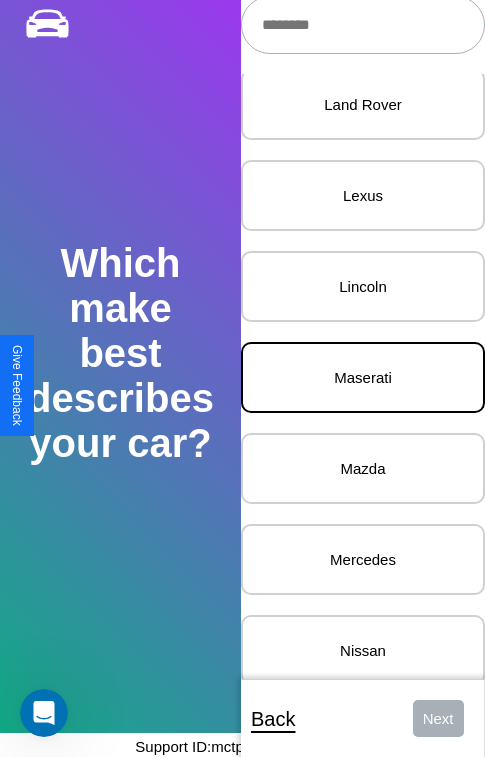 click on "Maserati" at bounding box center [363, 377] 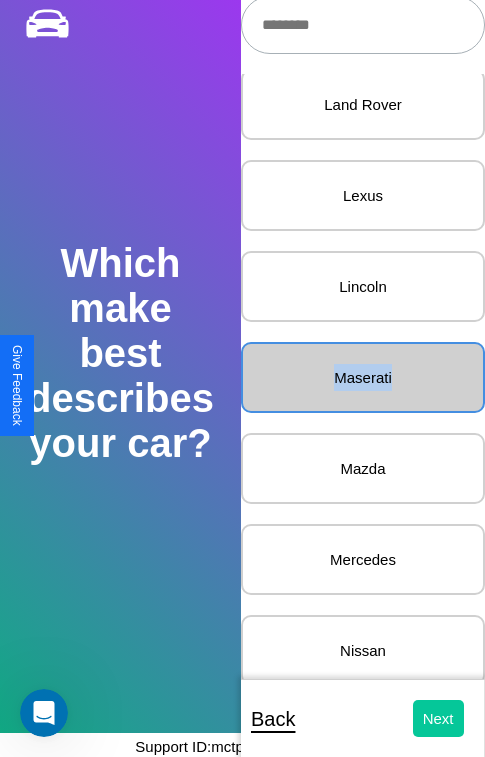 click on "Next" at bounding box center [438, 718] 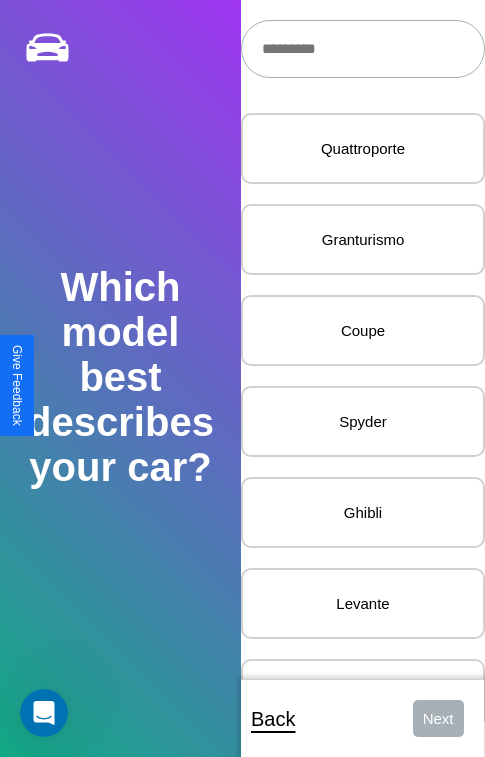 scroll, scrollTop: 27, scrollLeft: 0, axis: vertical 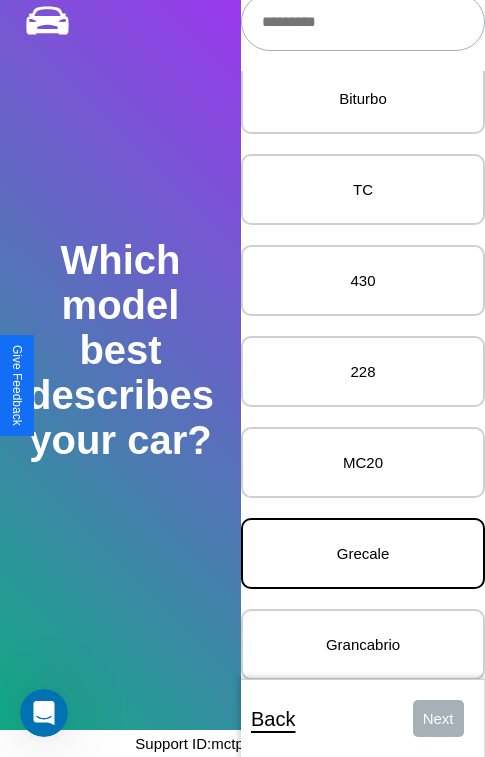 click on "Grecale" at bounding box center (363, 553) 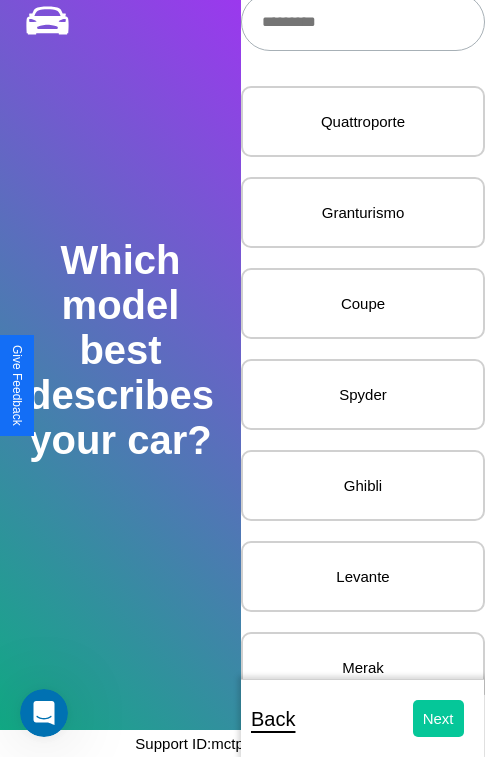 click on "Next" at bounding box center (438, 718) 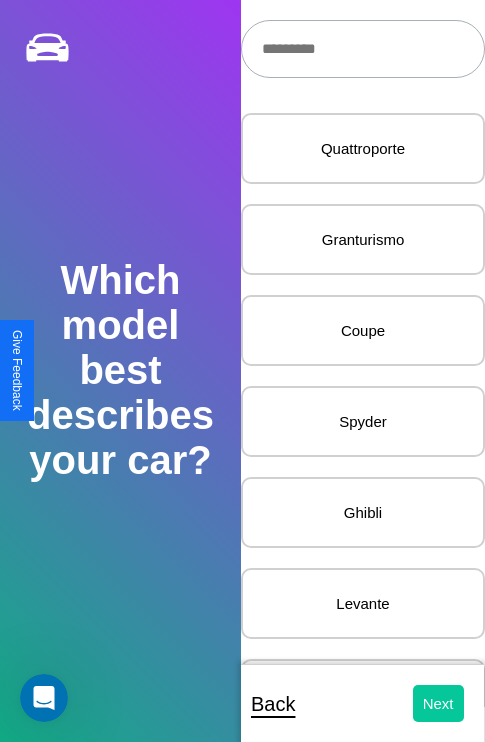 select on "*****" 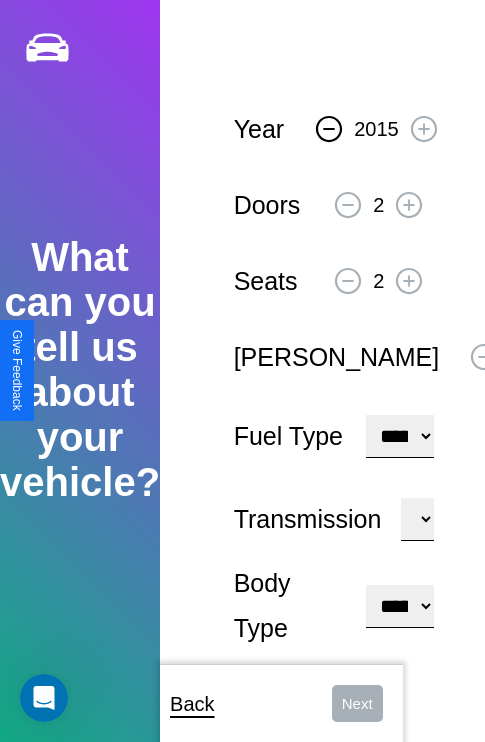 click 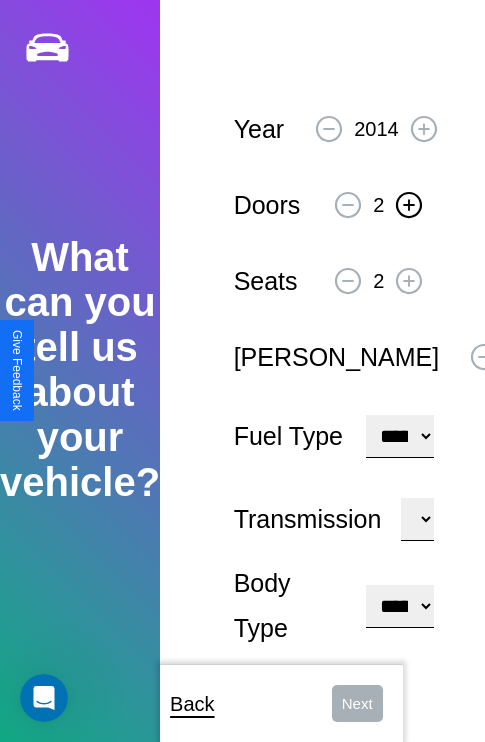 click 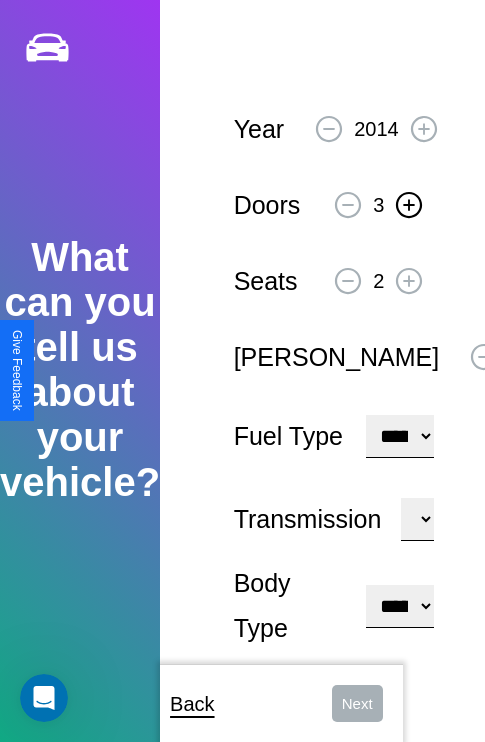 click 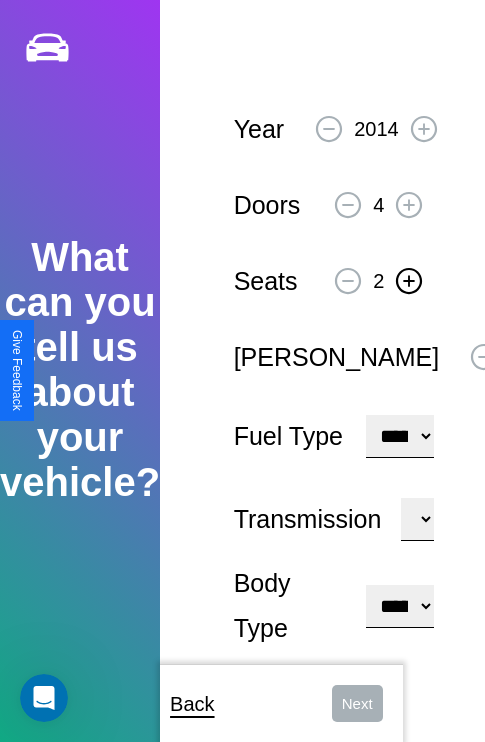 click 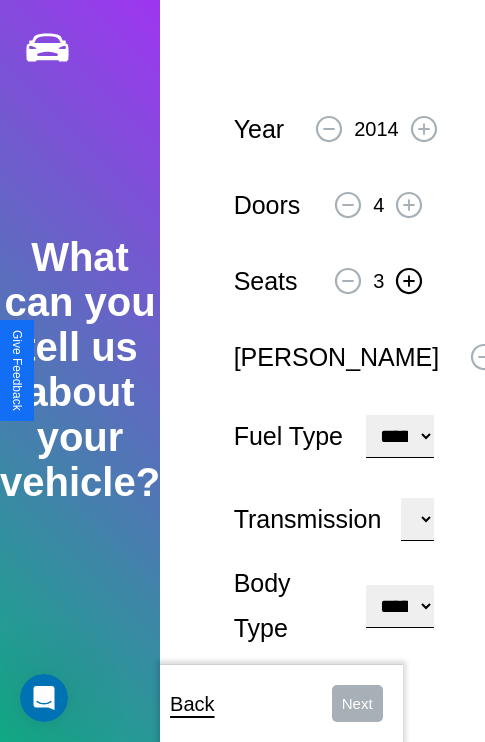 click 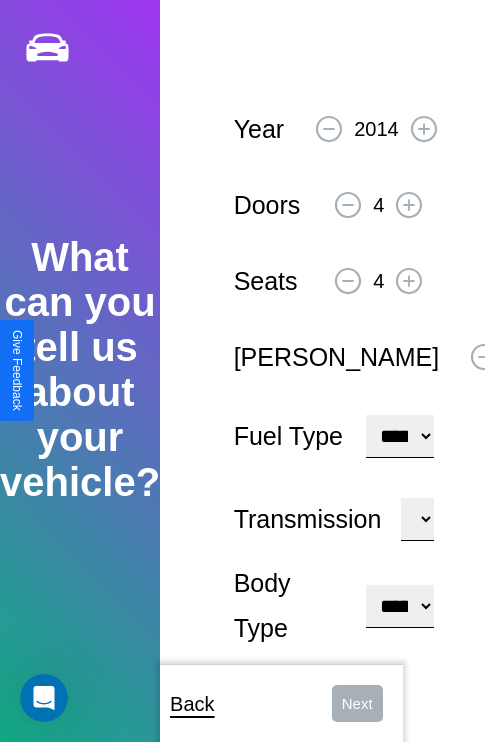 click 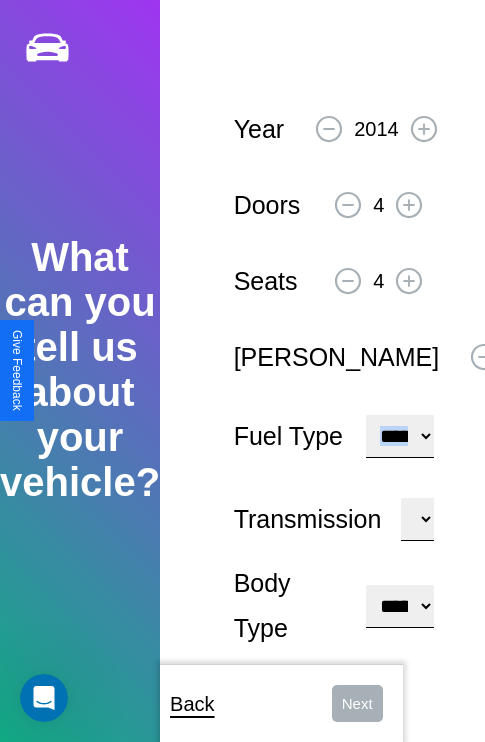click on "**********" at bounding box center [400, 436] 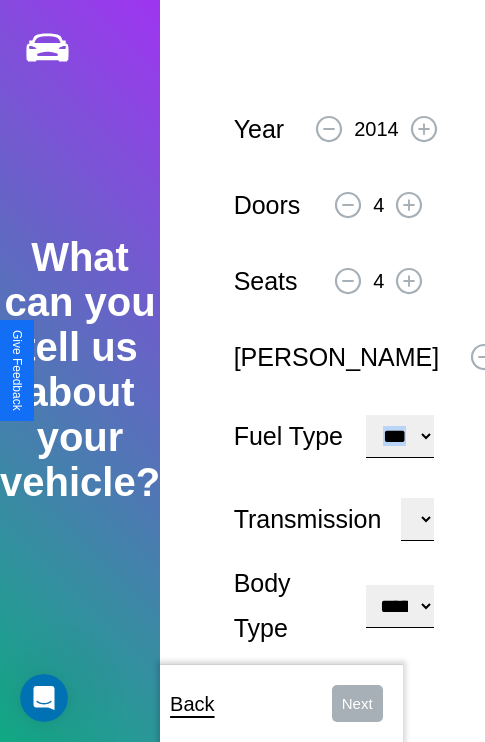 click on "****** ********* ******" at bounding box center (417, 519) 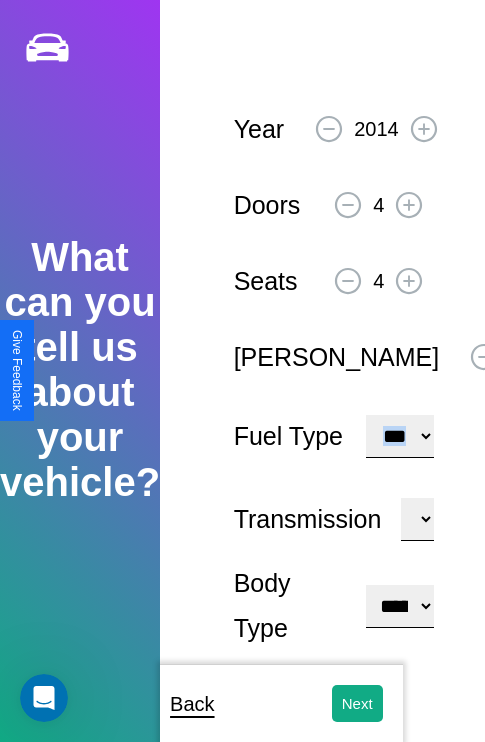 click on "**********" at bounding box center (400, 606) 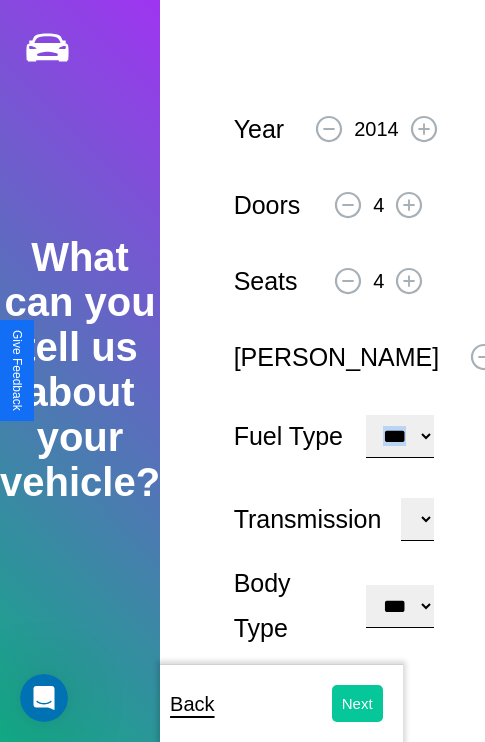 click on "Next" at bounding box center [357, 703] 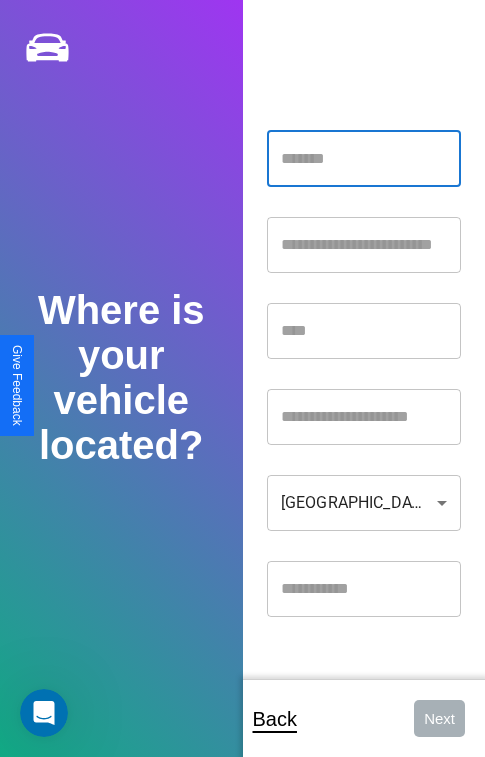 click at bounding box center (364, 159) 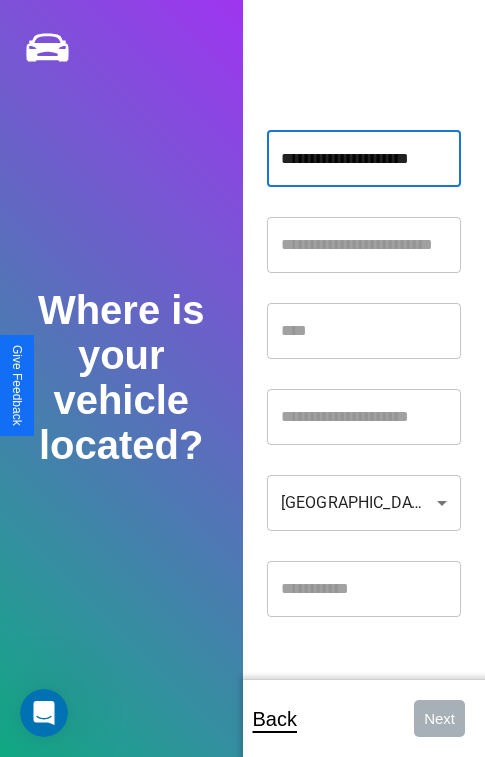 scroll, scrollTop: 0, scrollLeft: 1, axis: horizontal 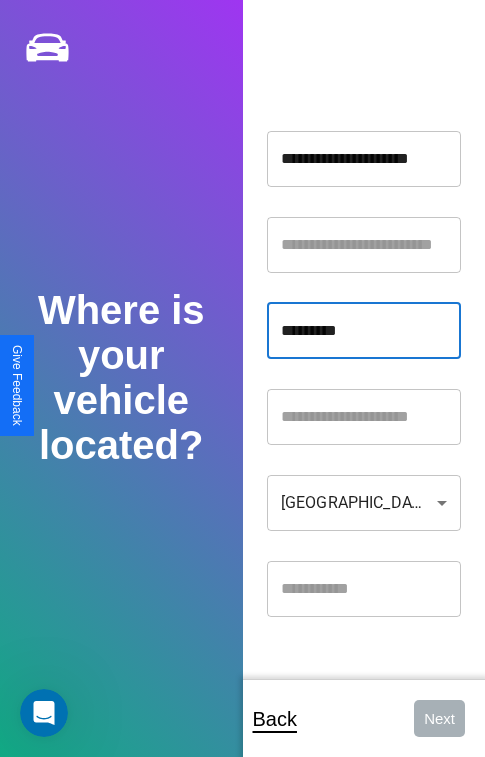 type on "*********" 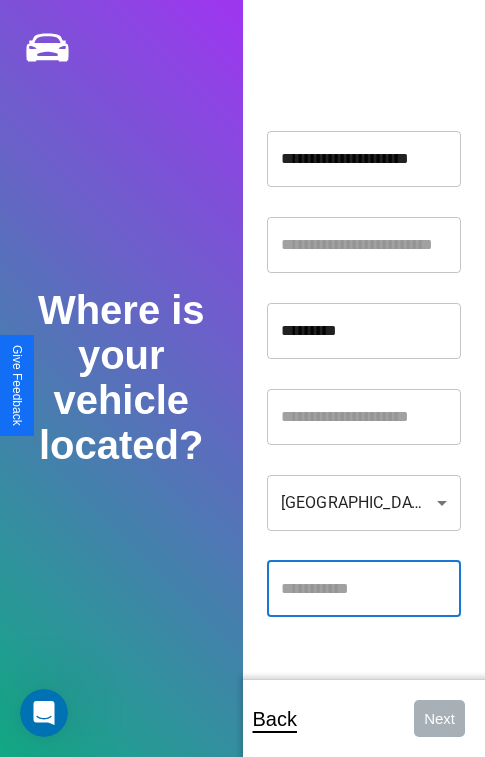 click at bounding box center (364, 589) 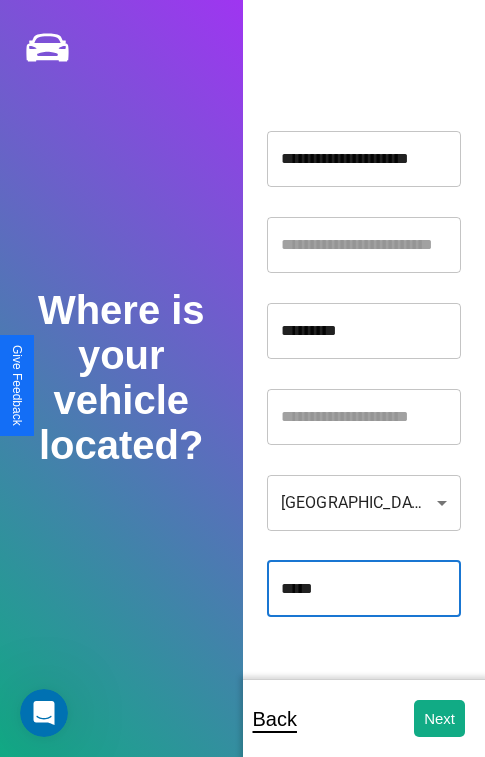 type on "*****" 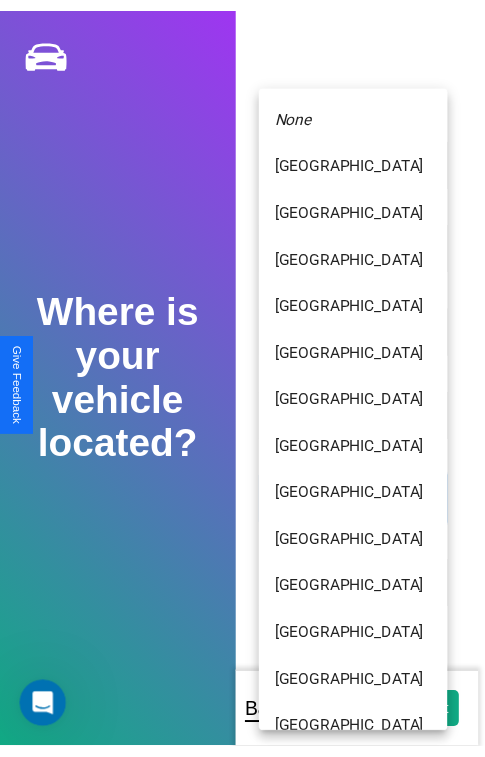 scroll, scrollTop: 459, scrollLeft: 0, axis: vertical 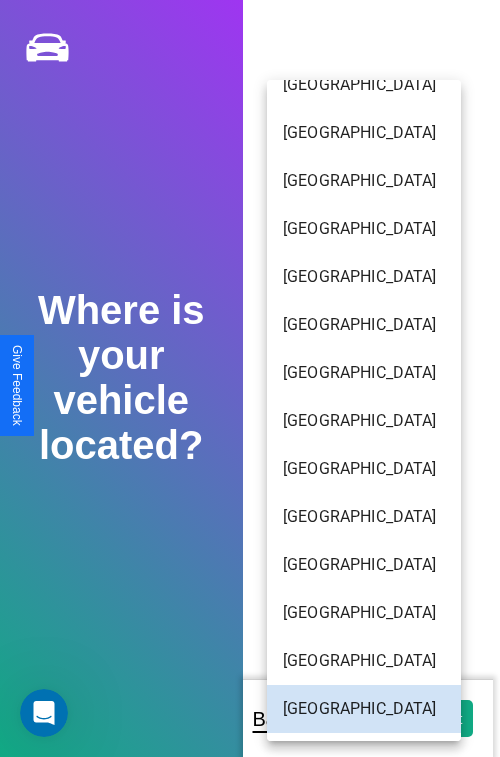 click on "[GEOGRAPHIC_DATA]" at bounding box center [364, 613] 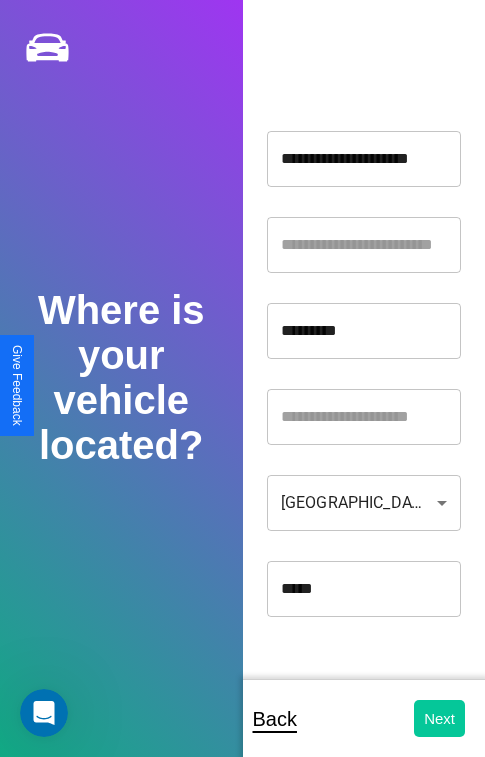 click on "Next" at bounding box center [439, 718] 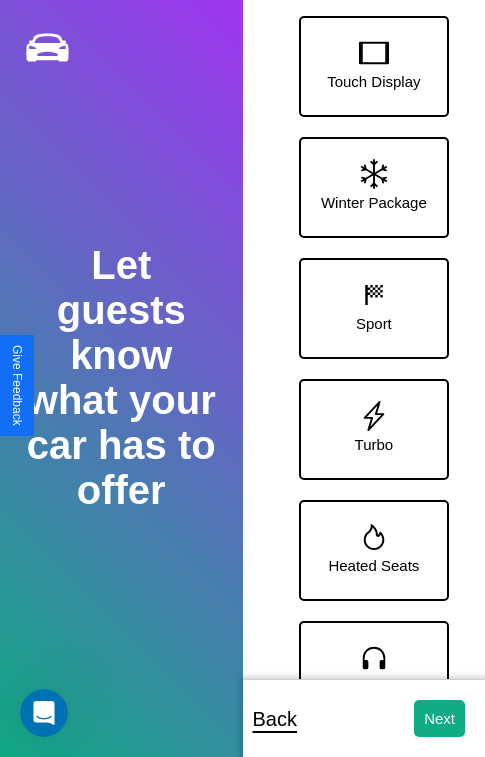 scroll, scrollTop: 370, scrollLeft: 0, axis: vertical 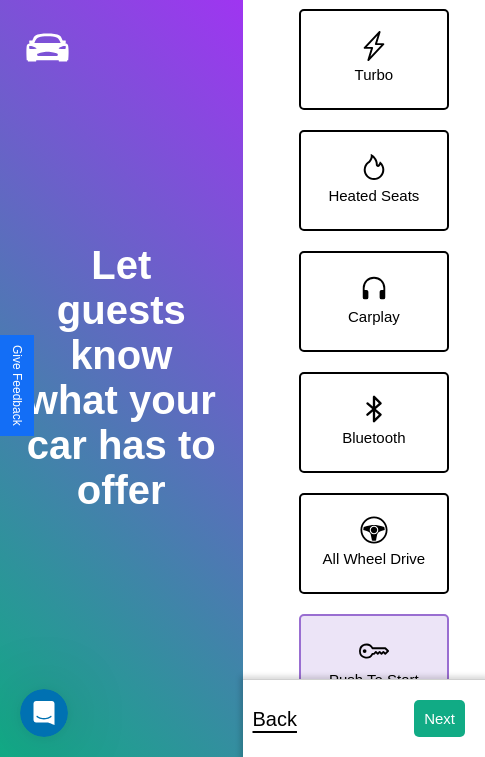 click 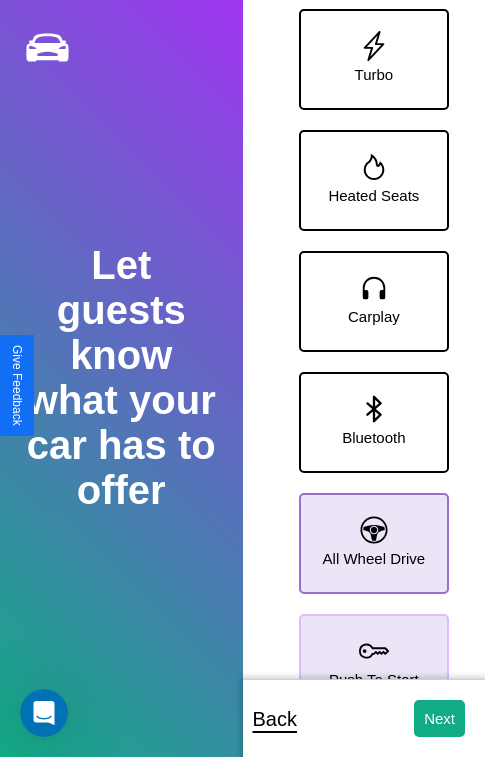 click 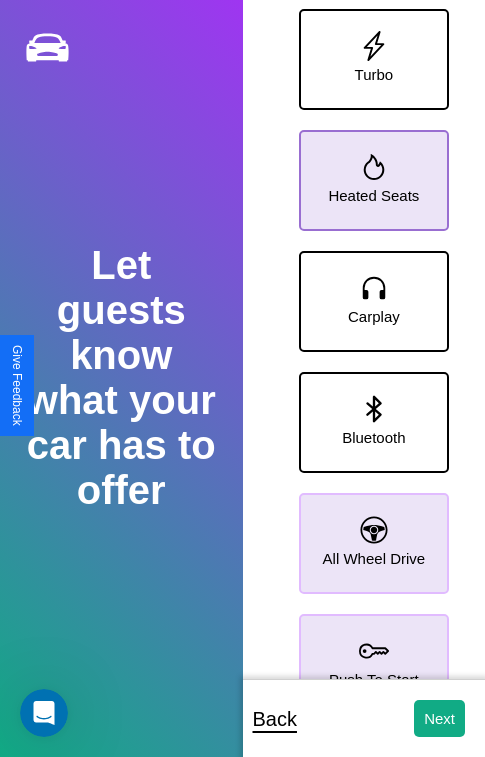 click 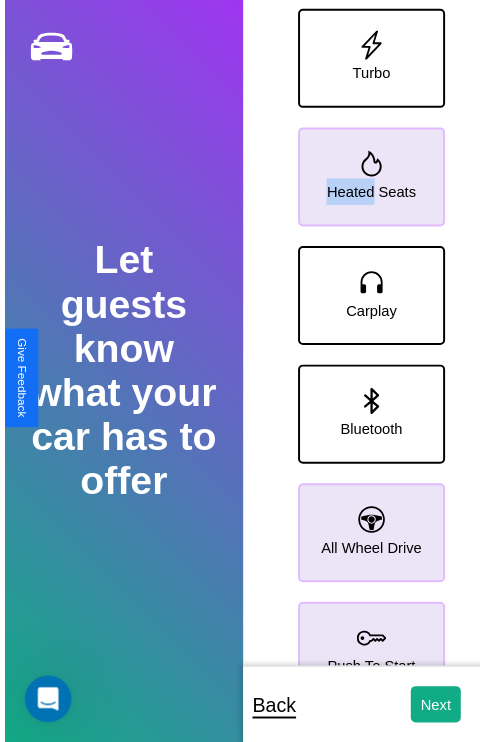 scroll, scrollTop: 0, scrollLeft: 0, axis: both 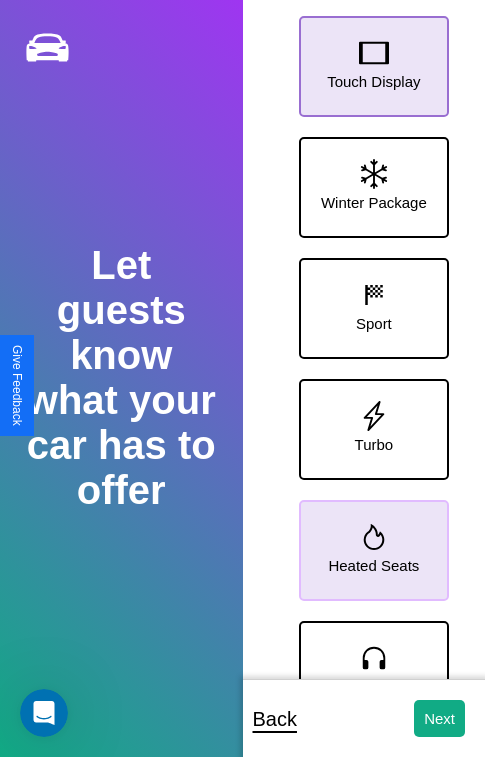 click 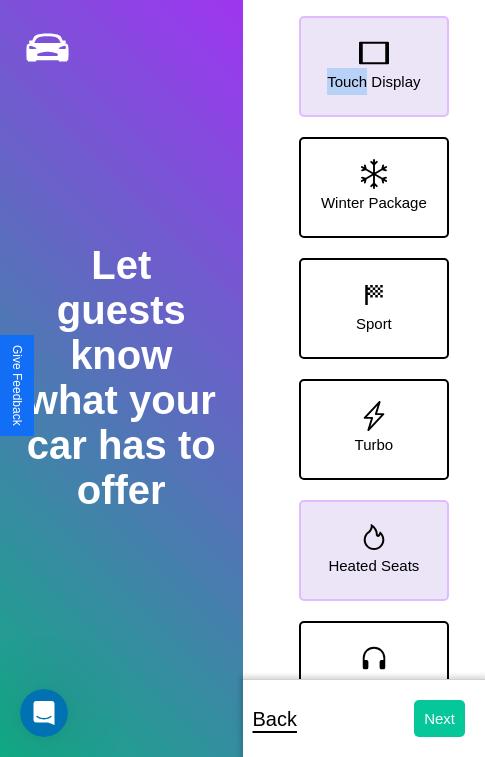 click on "Next" at bounding box center [439, 718] 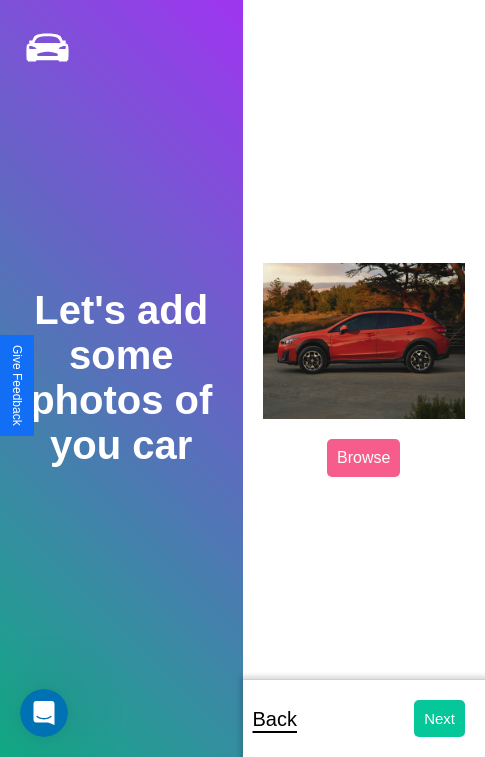 click on "Next" at bounding box center (439, 718) 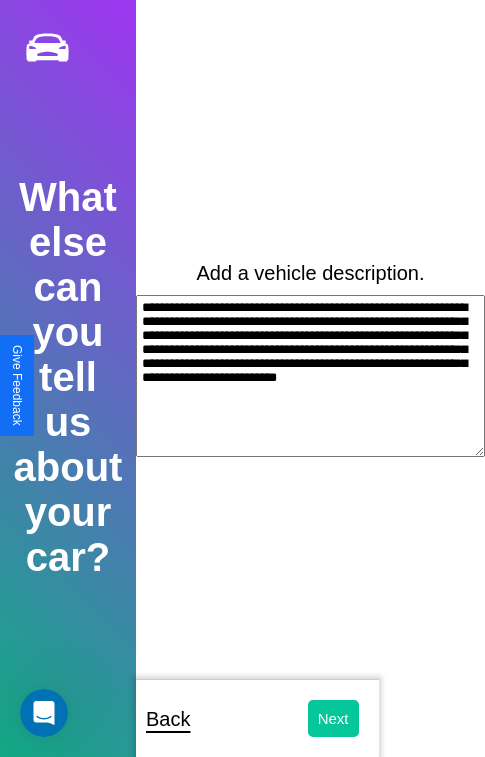 type on "**********" 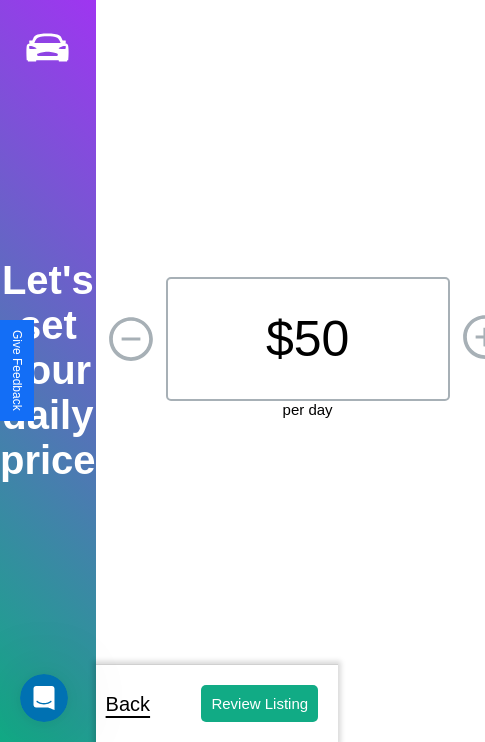 click on "$ 50" at bounding box center [308, 339] 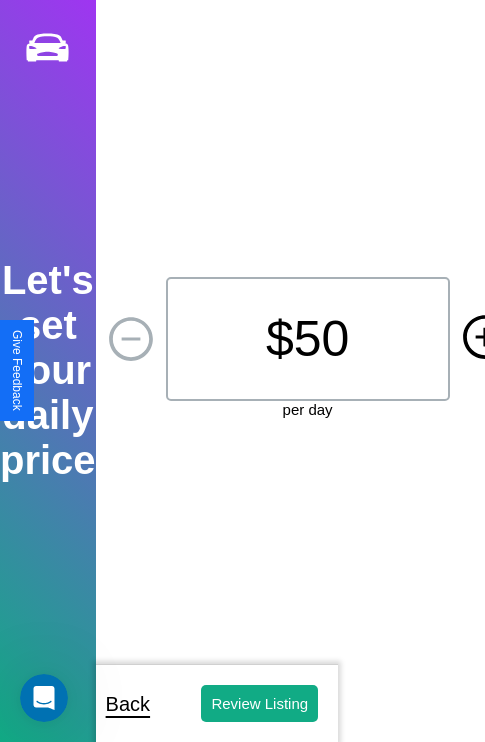 click 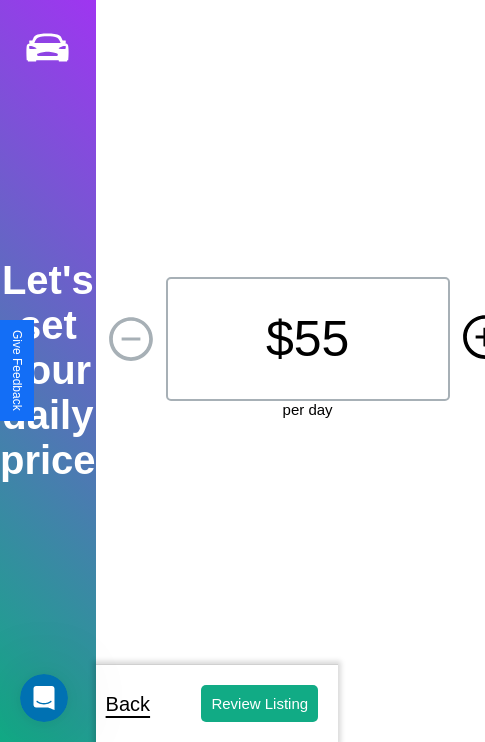 click 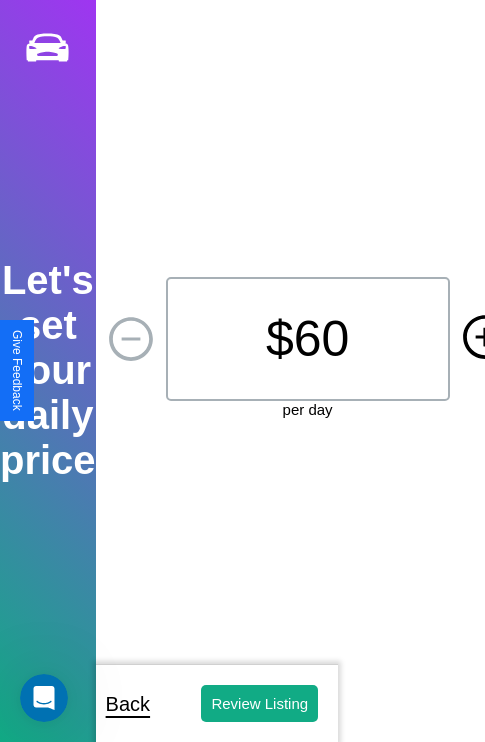 click 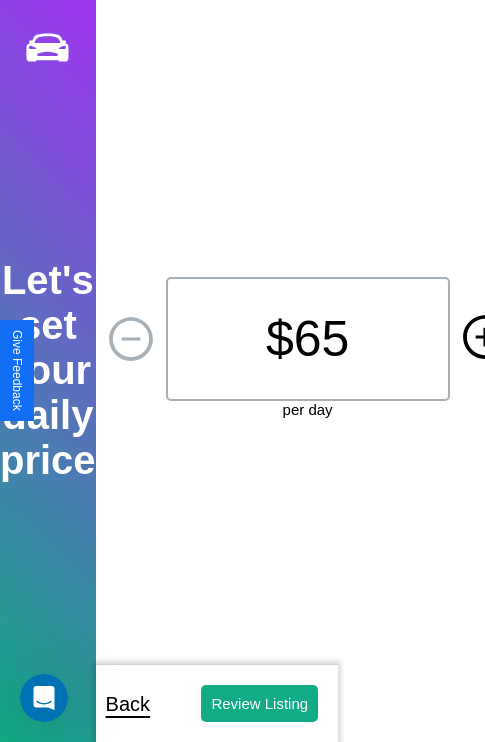 click 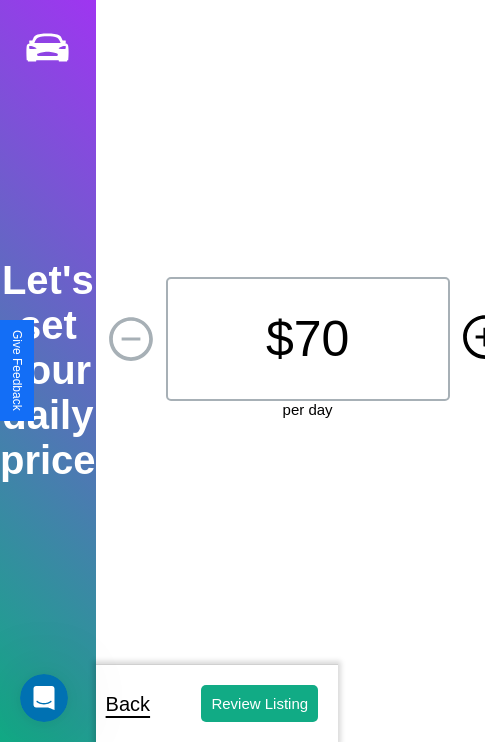 click 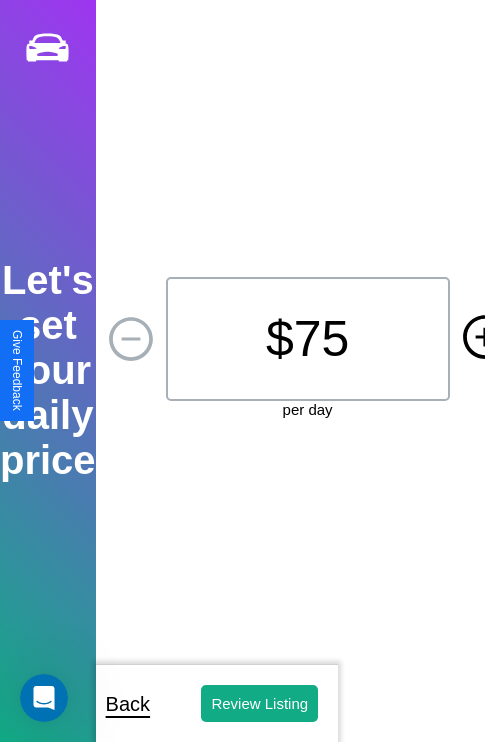 click 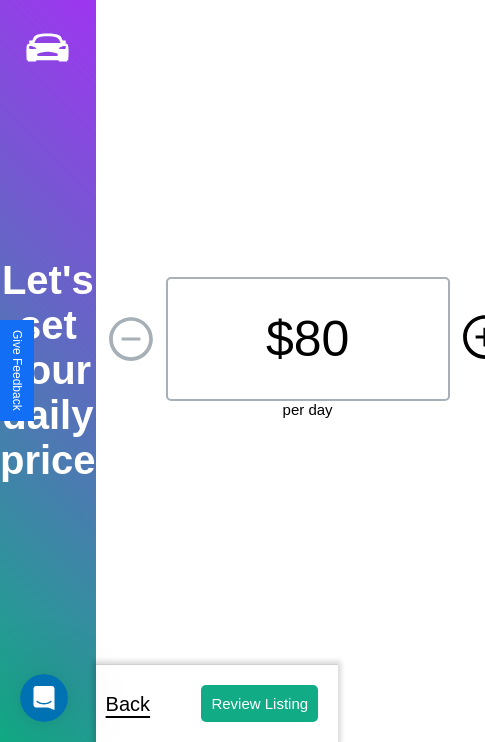click 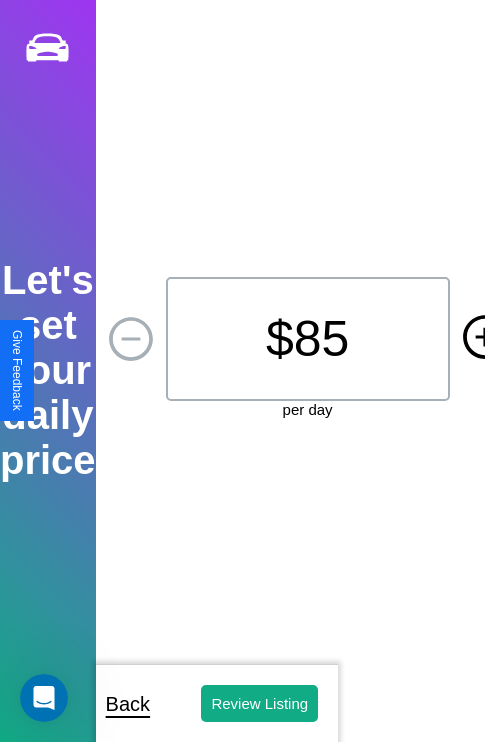 click 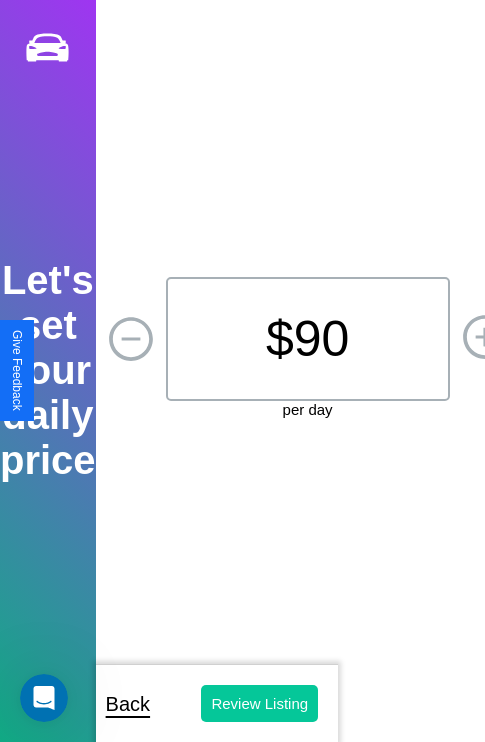 click on "Review Listing" at bounding box center [259, 703] 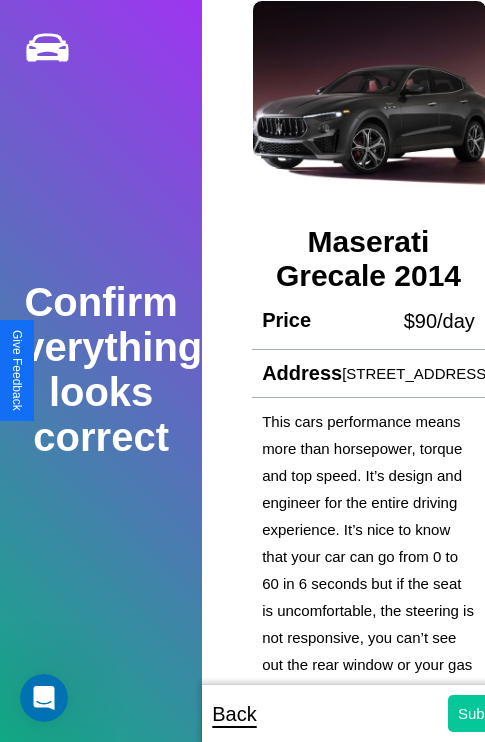 click on "Submit" at bounding box center (481, 713) 